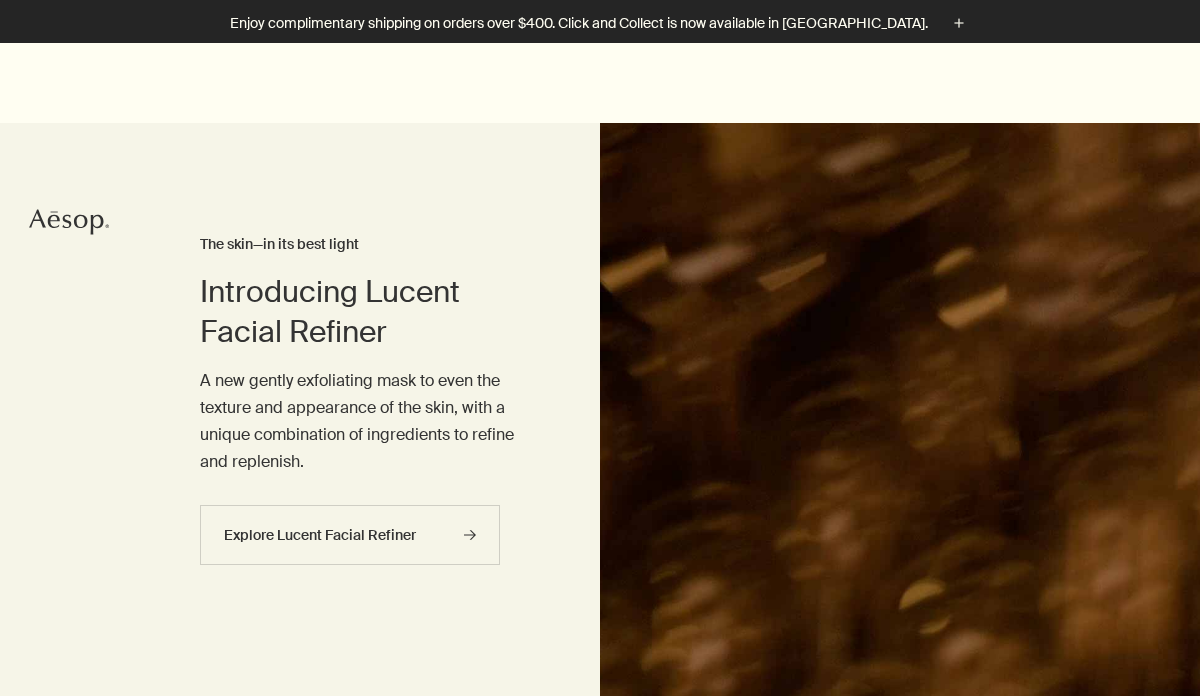 scroll, scrollTop: 831, scrollLeft: 0, axis: vertical 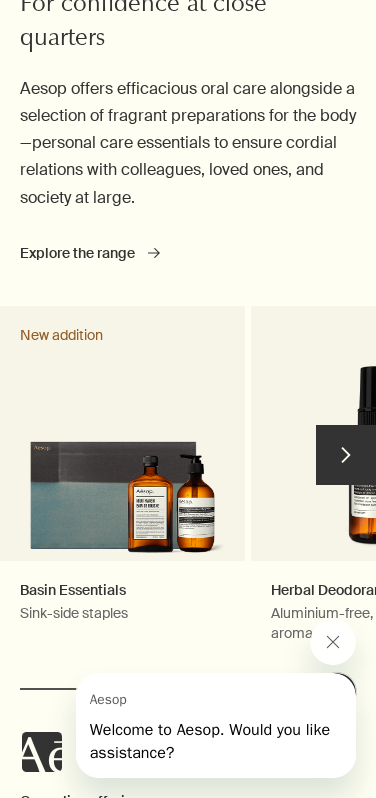 click on "chevron" at bounding box center (346, 455) 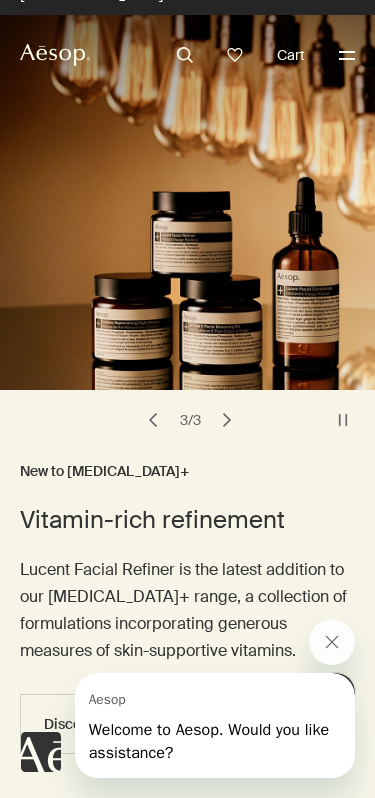 scroll, scrollTop: 0, scrollLeft: 0, axis: both 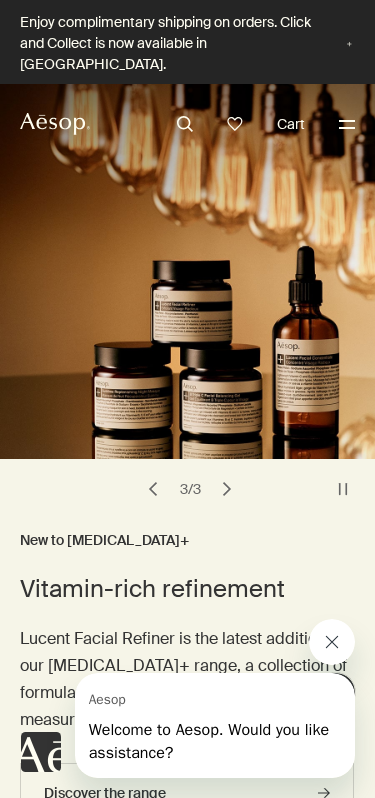 click 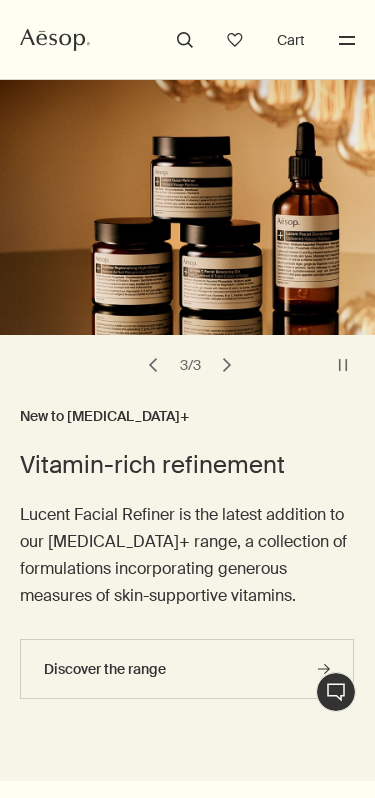 scroll, scrollTop: 0, scrollLeft: 0, axis: both 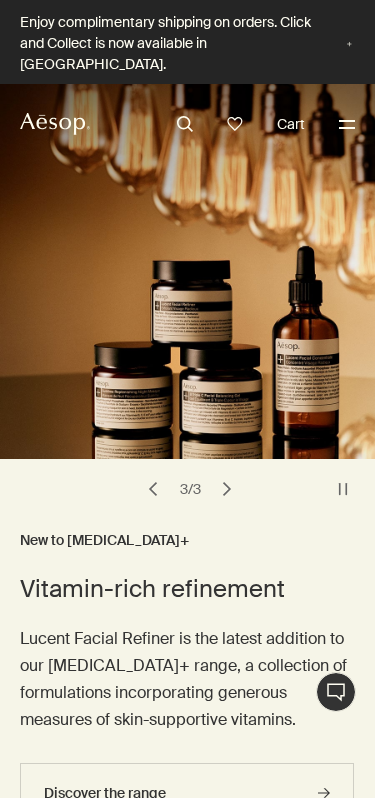 click on "Live Assistance" at bounding box center (336, 692) 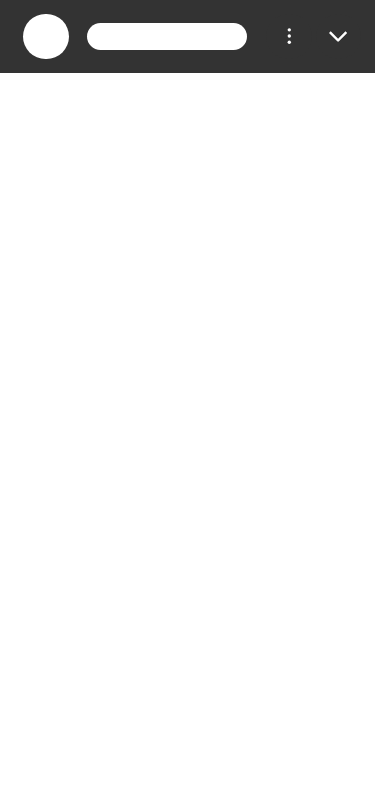 scroll, scrollTop: 0, scrollLeft: 0, axis: both 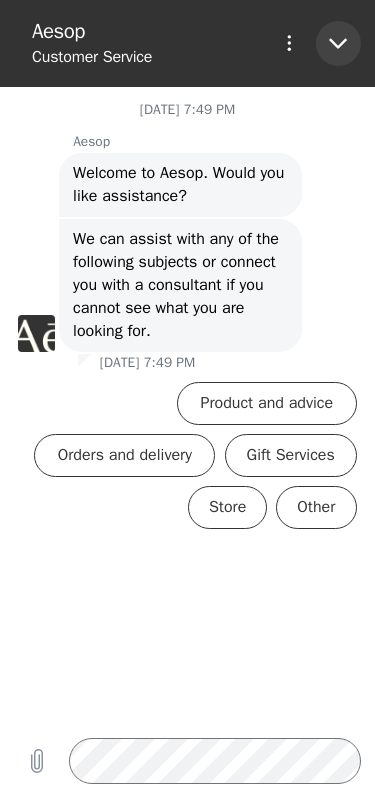 click 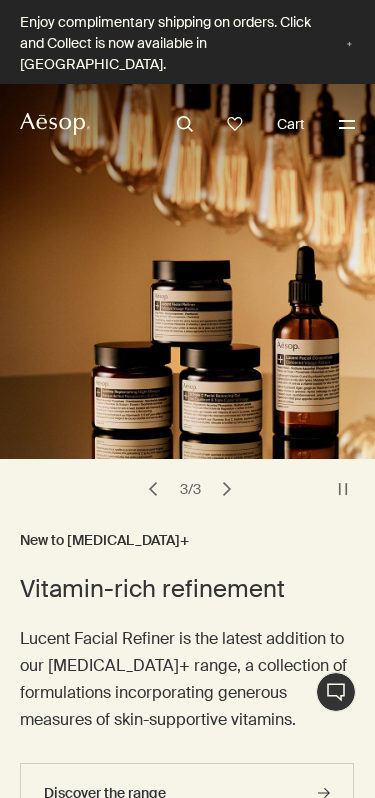 click on "Live Assistance" at bounding box center (336, 692) 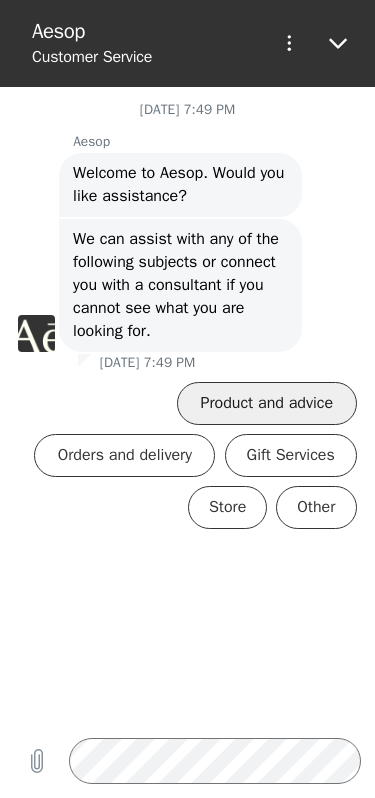 click on "Product and advice" at bounding box center [267, 403] 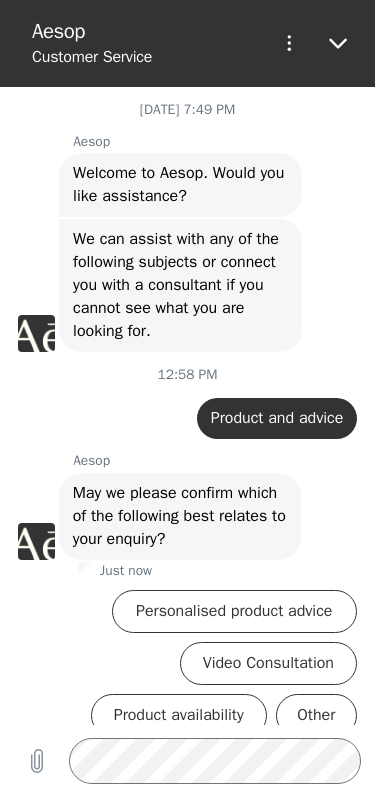 scroll, scrollTop: 18, scrollLeft: 0, axis: vertical 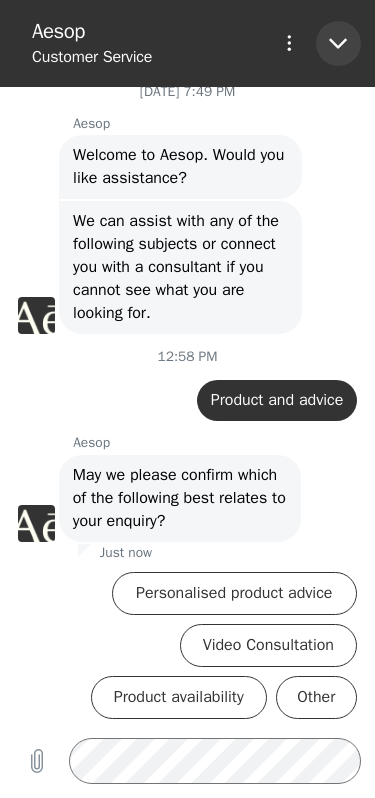 click 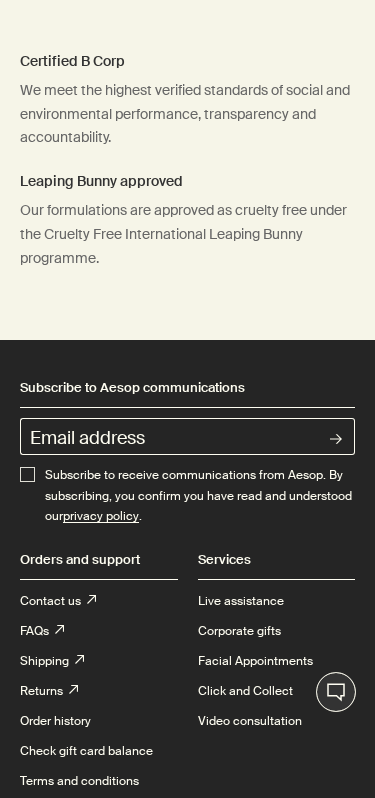scroll, scrollTop: 5832, scrollLeft: 0, axis: vertical 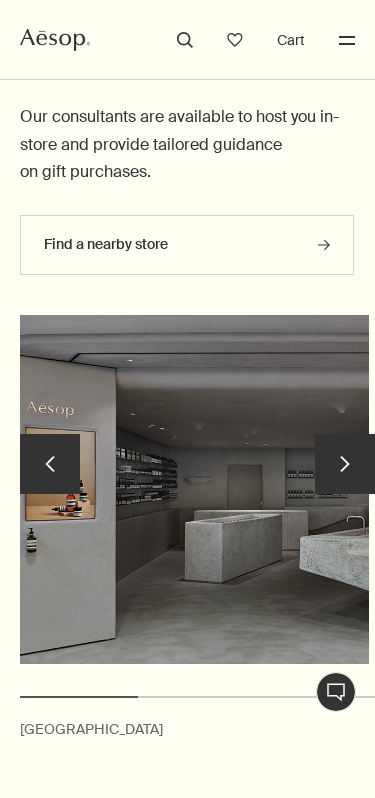 click on "Menu" at bounding box center (347, 40) 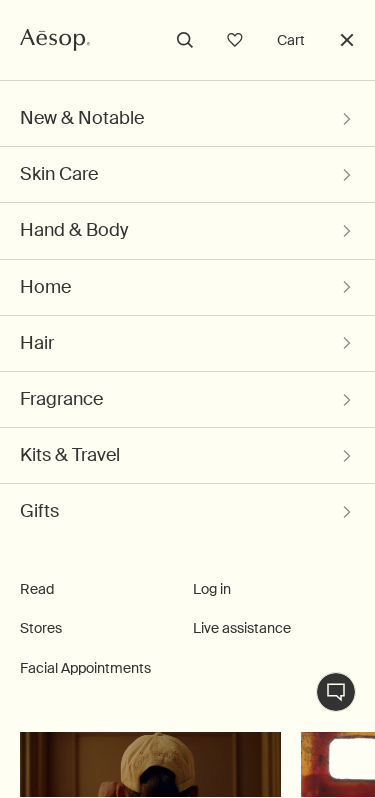 click on "Close" at bounding box center [347, 40] 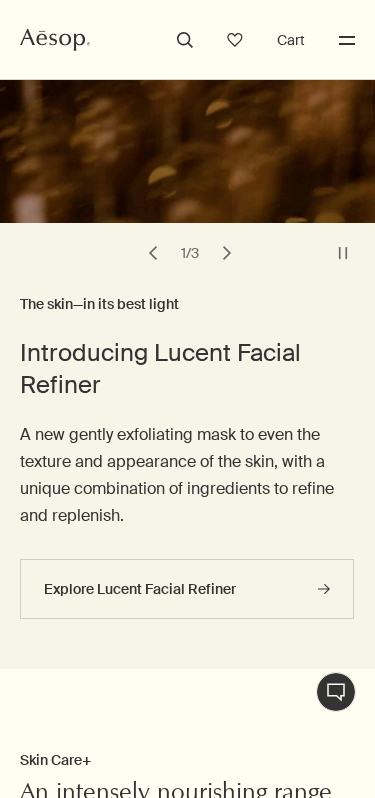 scroll, scrollTop: 0, scrollLeft: 0, axis: both 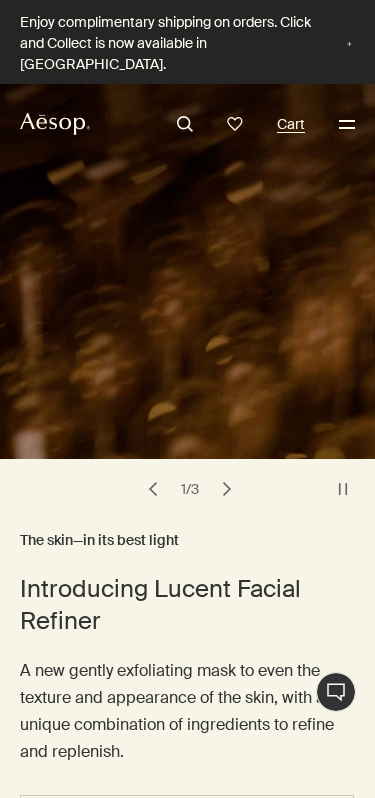 click on "Cart" at bounding box center [291, 124] 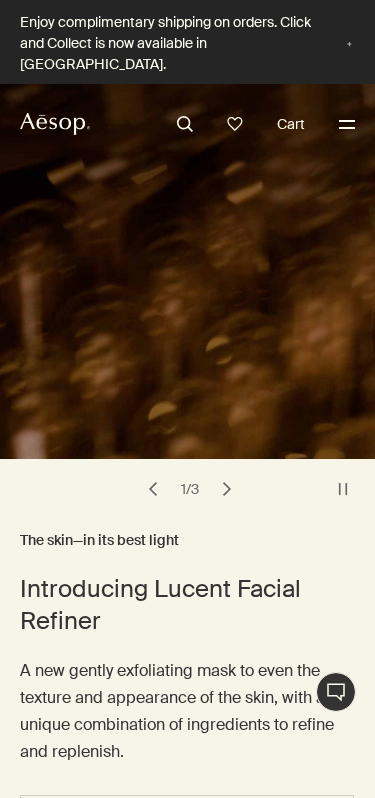 click on "search" at bounding box center [185, 124] 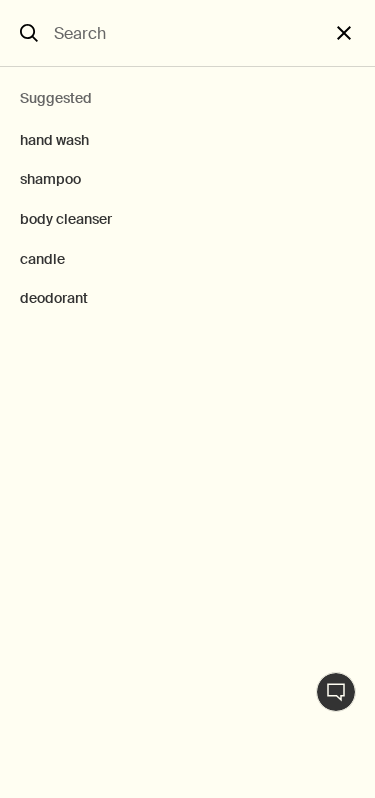 click on "close" at bounding box center [352, 33] 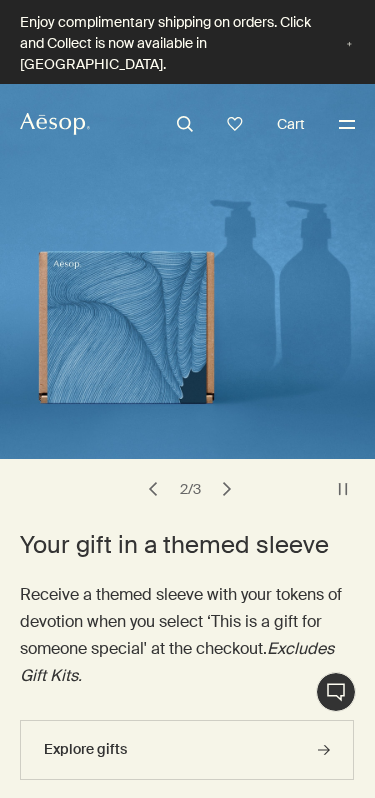 click on "search" at bounding box center (185, 124) 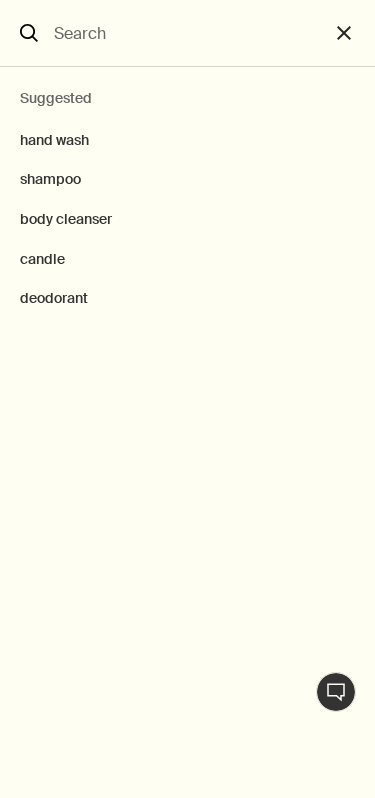 type on "s" 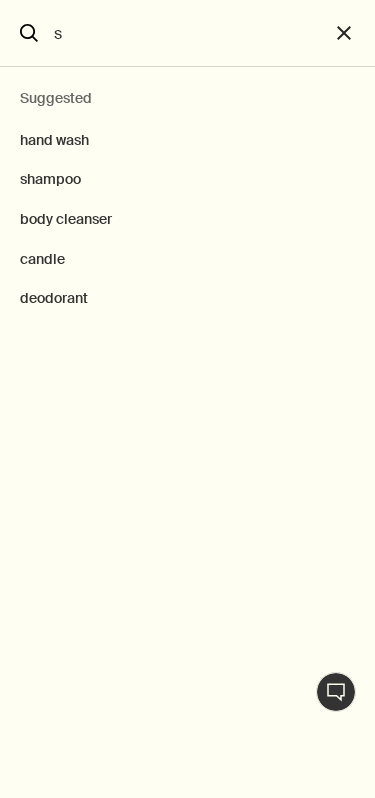 select on "B500BT15RF" 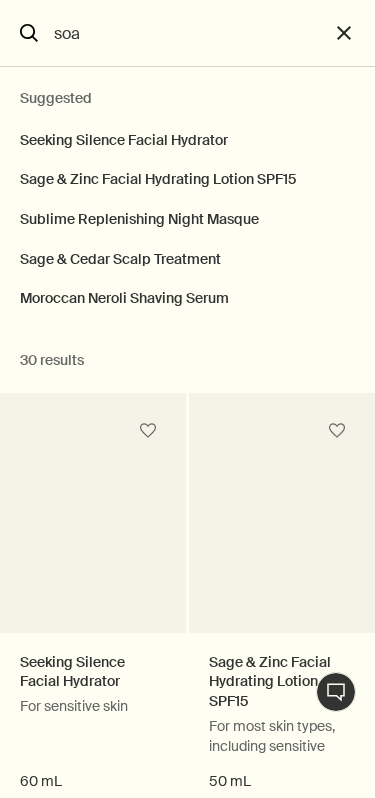 type on "soap" 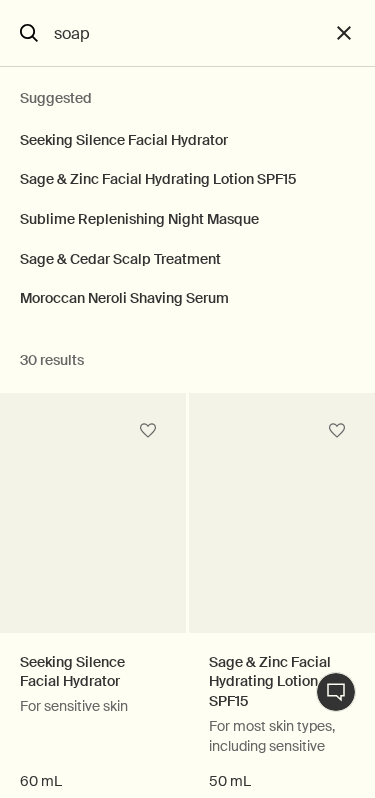 select on "B500HR31" 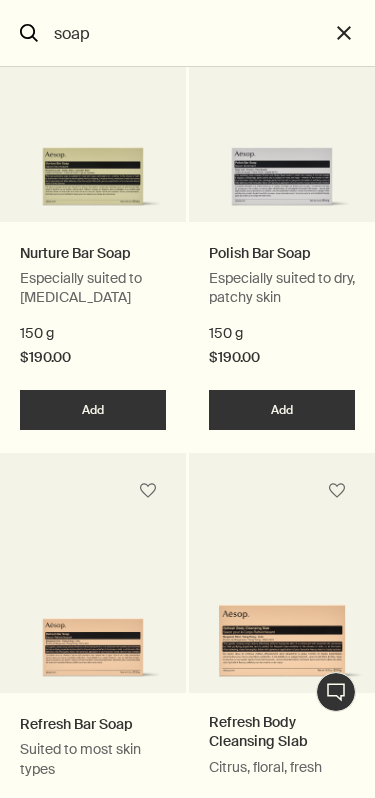 scroll, scrollTop: 0, scrollLeft: 0, axis: both 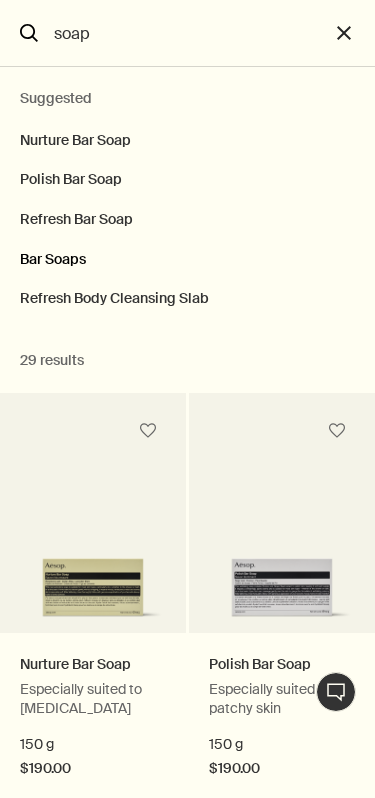 click on "Bar Soaps" at bounding box center [187, 260] 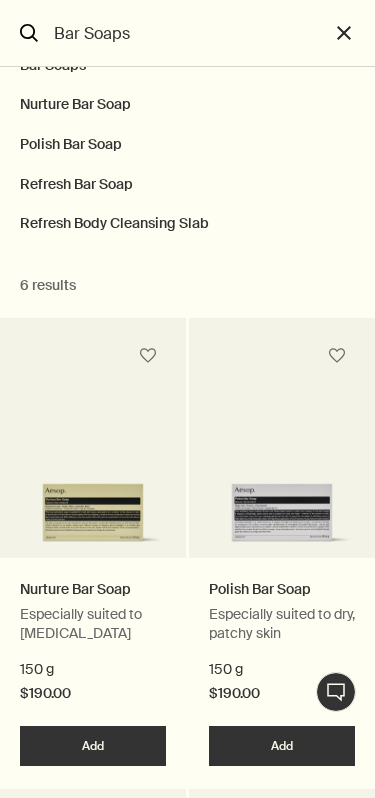 scroll, scrollTop: 0, scrollLeft: 0, axis: both 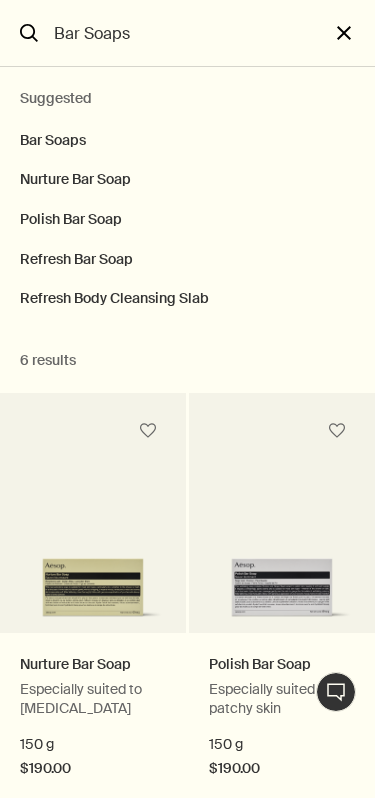 click on "close" at bounding box center (352, 33) 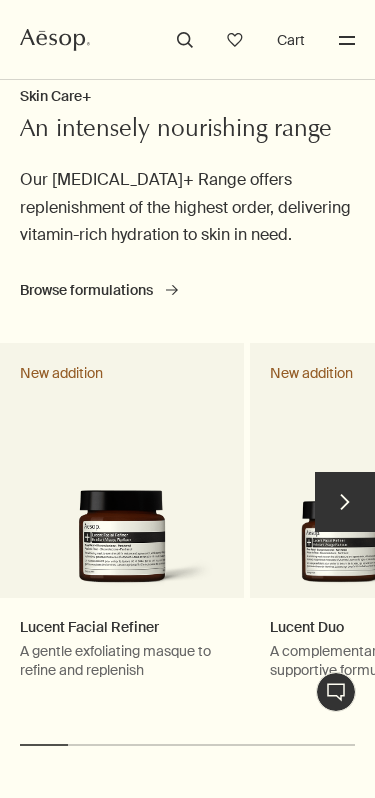 scroll, scrollTop: 0, scrollLeft: 0, axis: both 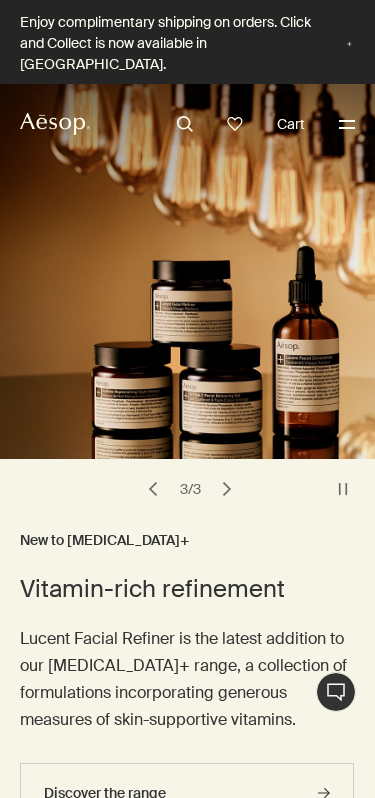 click on "search" at bounding box center (185, 124) 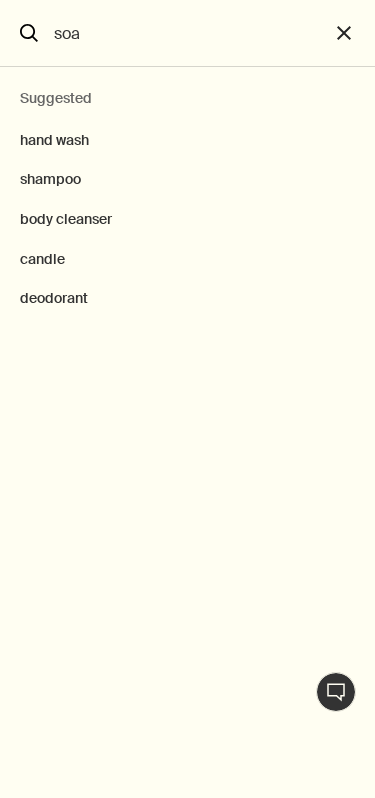 type on "soap" 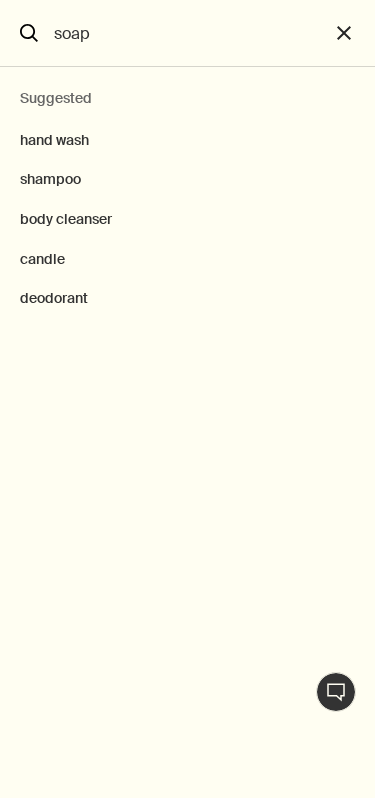 select on "B500HR31" 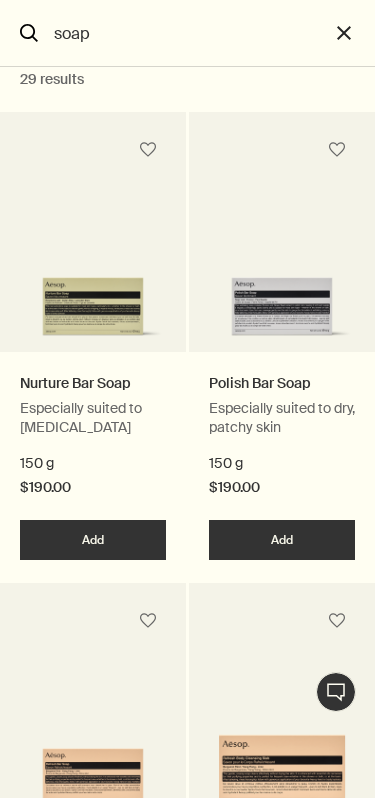 scroll, scrollTop: 286, scrollLeft: 0, axis: vertical 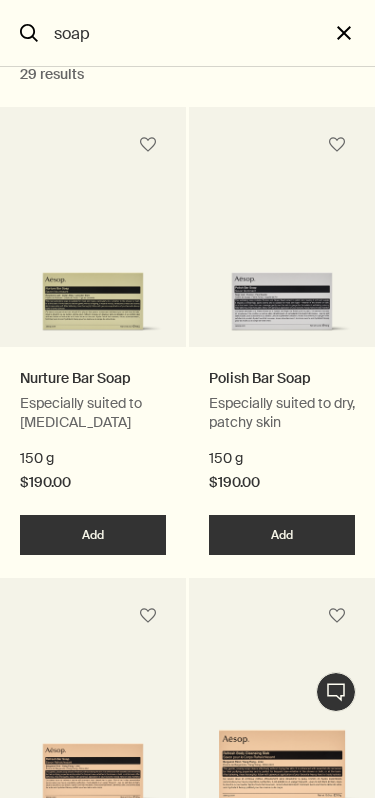 type on "soap" 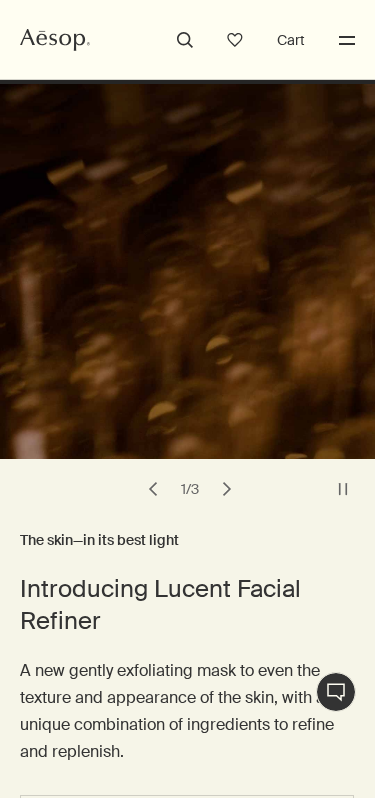 type 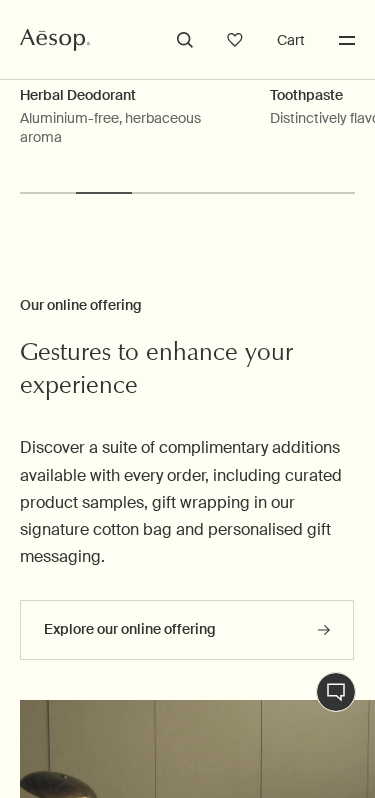 scroll, scrollTop: 2935, scrollLeft: 0, axis: vertical 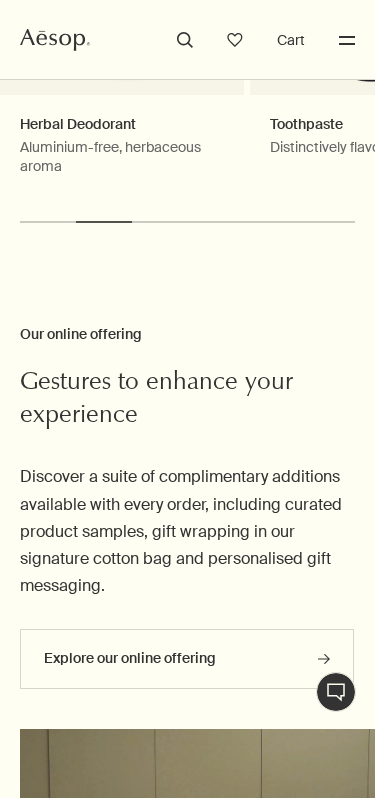 click on "Menu" at bounding box center [347, 40] 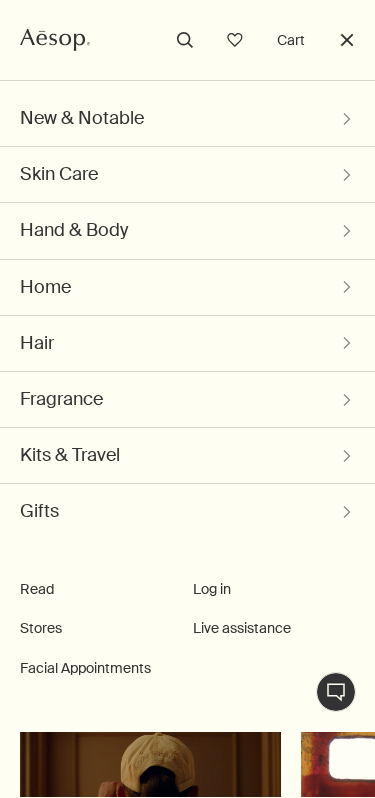 click on "Close" at bounding box center (347, 40) 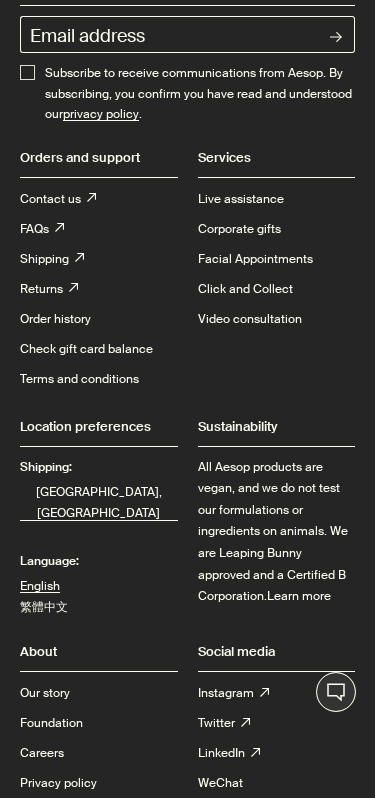 scroll, scrollTop: 6337, scrollLeft: 0, axis: vertical 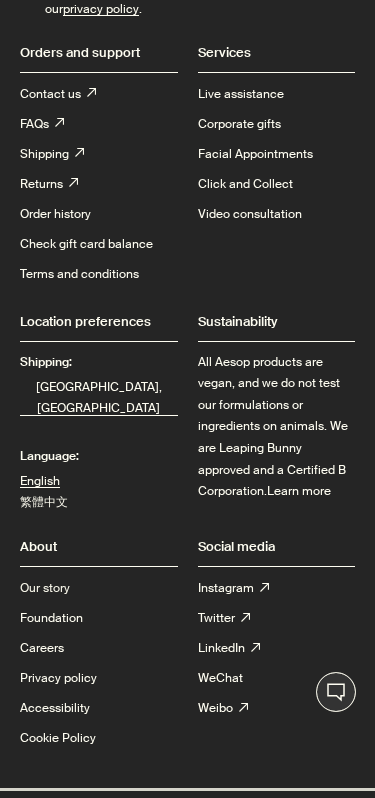 click on "Our story" at bounding box center [45, 588] 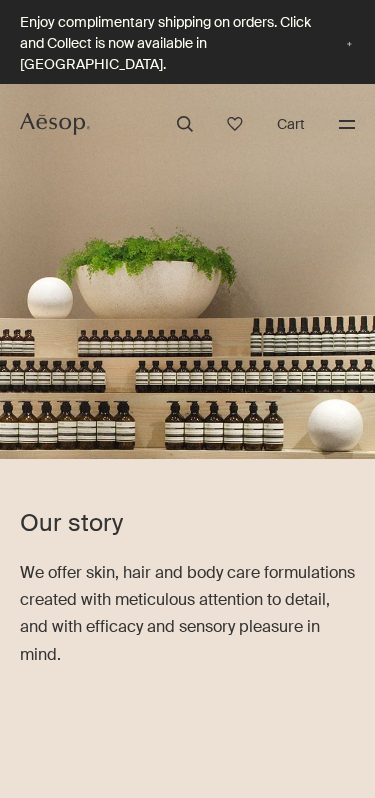 scroll, scrollTop: 0, scrollLeft: 0, axis: both 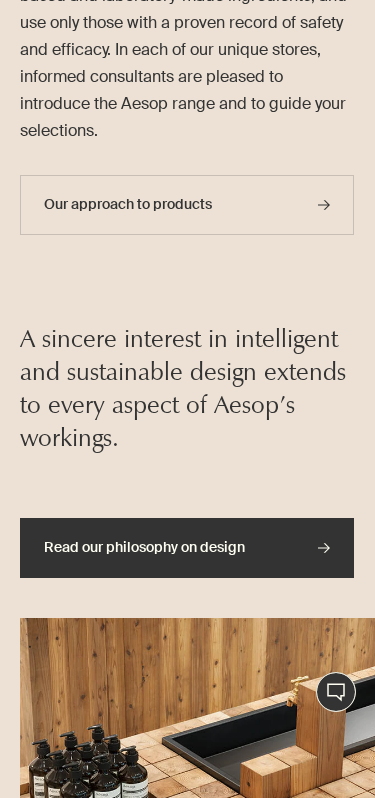 click on "Read our philosophy on design   rightArrow" at bounding box center [187, 548] 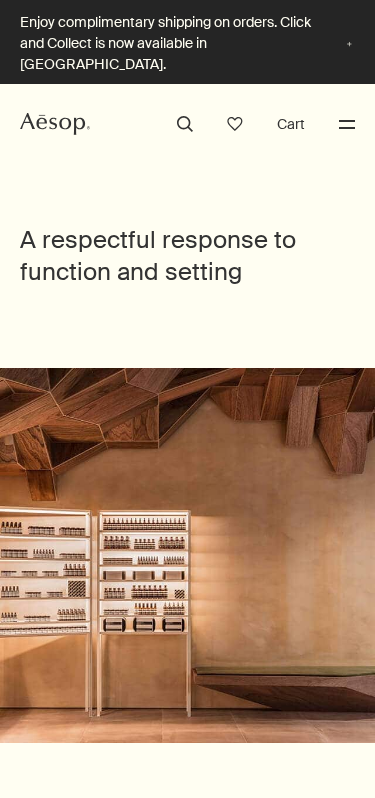 scroll, scrollTop: 0, scrollLeft: 0, axis: both 